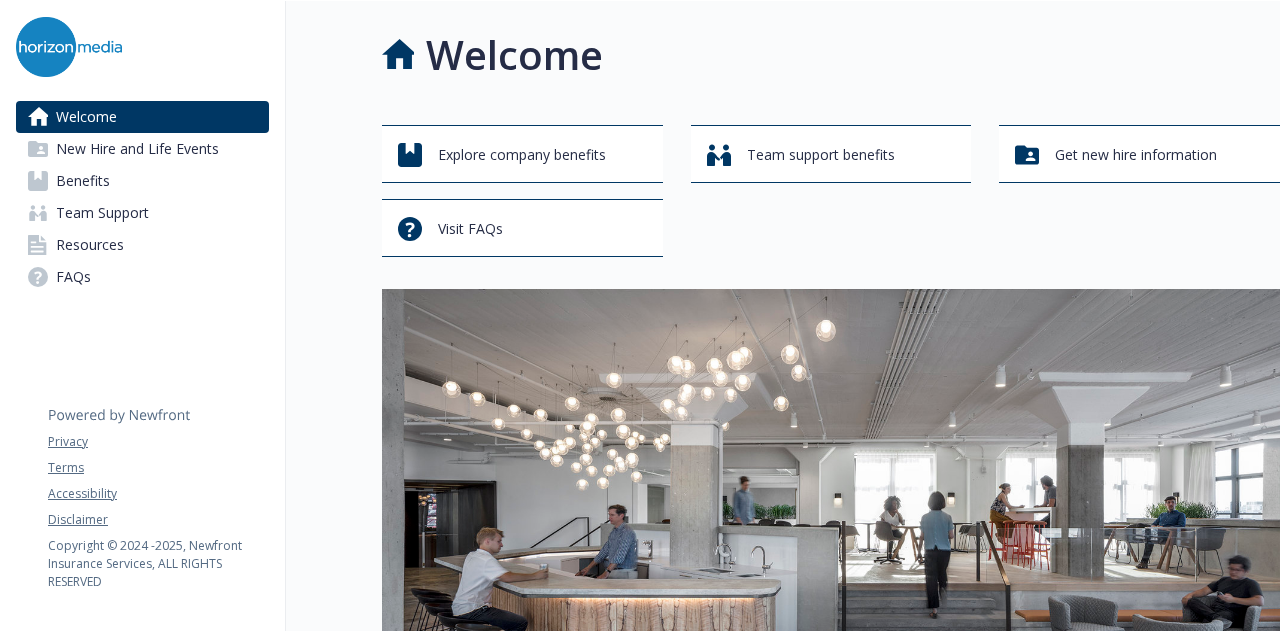 scroll, scrollTop: 0, scrollLeft: 0, axis: both 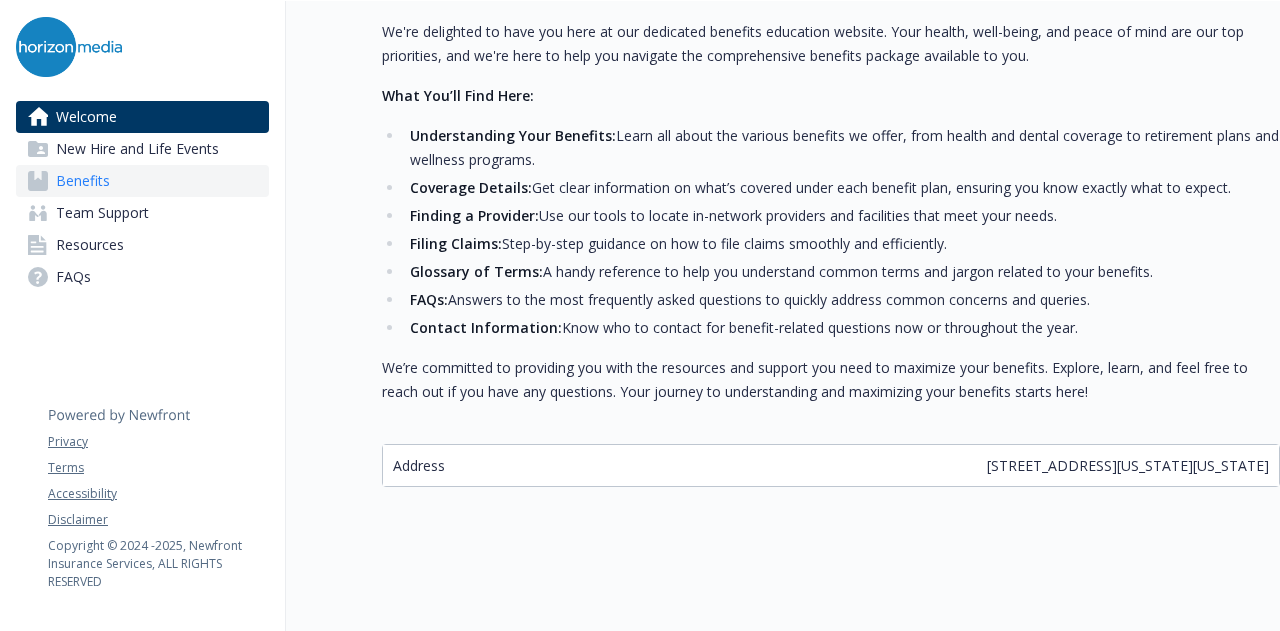 click on "Benefits" at bounding box center [142, 181] 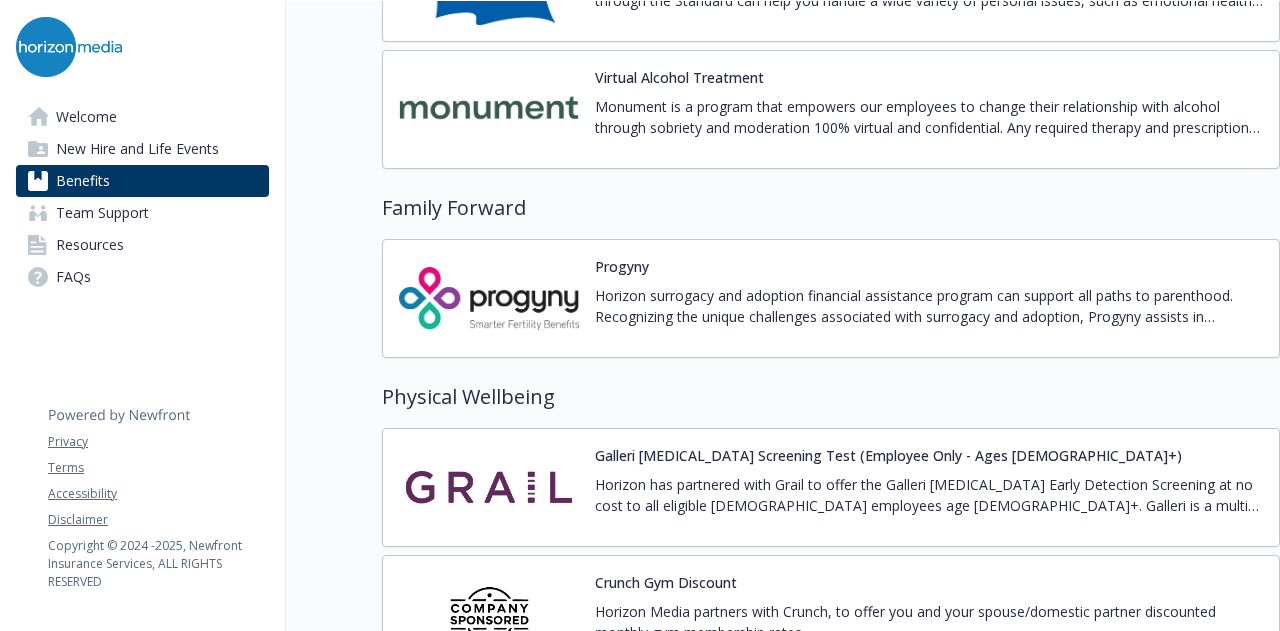 scroll, scrollTop: 4200, scrollLeft: 0, axis: vertical 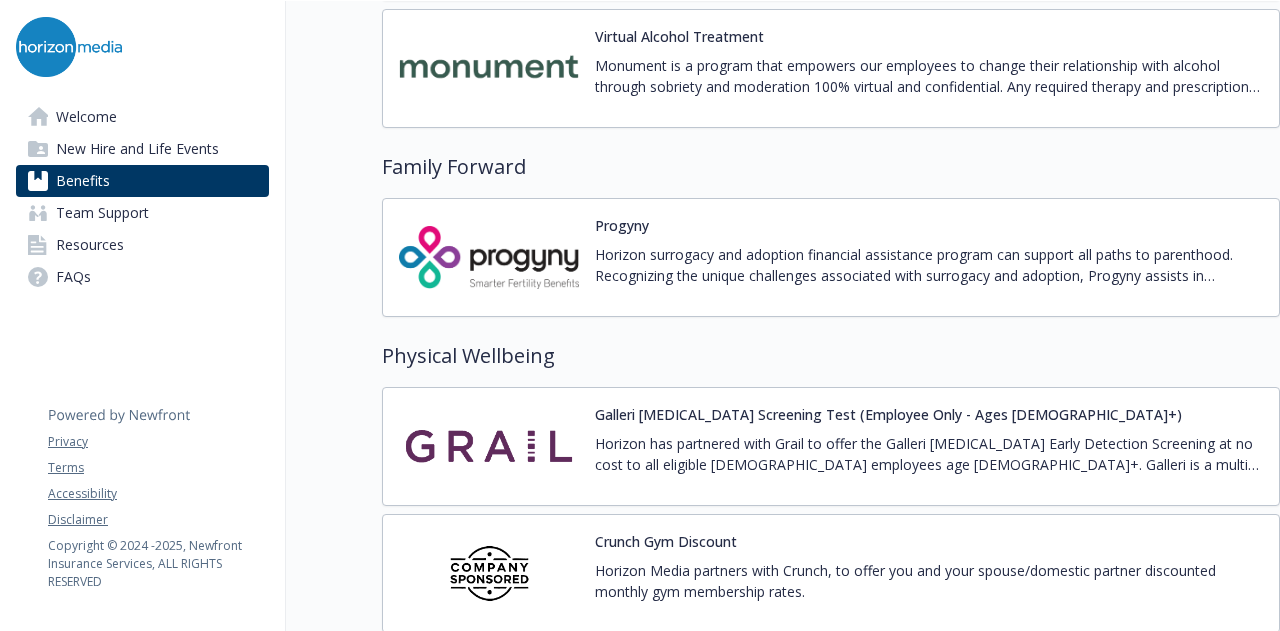 click on "Horizon surrogacy and adoption financial assistance program can support all paths to parenthood. Recognizing the unique challenges associated with surrogacy and adoption, Progyny assists in reviewing and administering Horizon’s Surrogacy and Adoption Assistance Program. Horizon will reimburse up to $10,000 of lifetime of eligible surrogacy and/or adoption expenses.  You will also have unlimited access to a dedicated Patient Care Advocate (PCA), who will provide you with information, resources and emotional support throughout your surrogacy or adoption journey.
Eligibility
Eligible Employees are employees who meet the following criteria:
US domestic regular employer
Working 30+ hours per week
For [DEMOGRAPHIC_DATA], your eligible begins on your first day of employment
[DEMOGRAPHIC_DATA] domestic regular employee
Working 30+ hours per week
For [DEMOGRAPHIC_DATA] employees, your eligibility begins on your first day of employment." at bounding box center (929, 265) 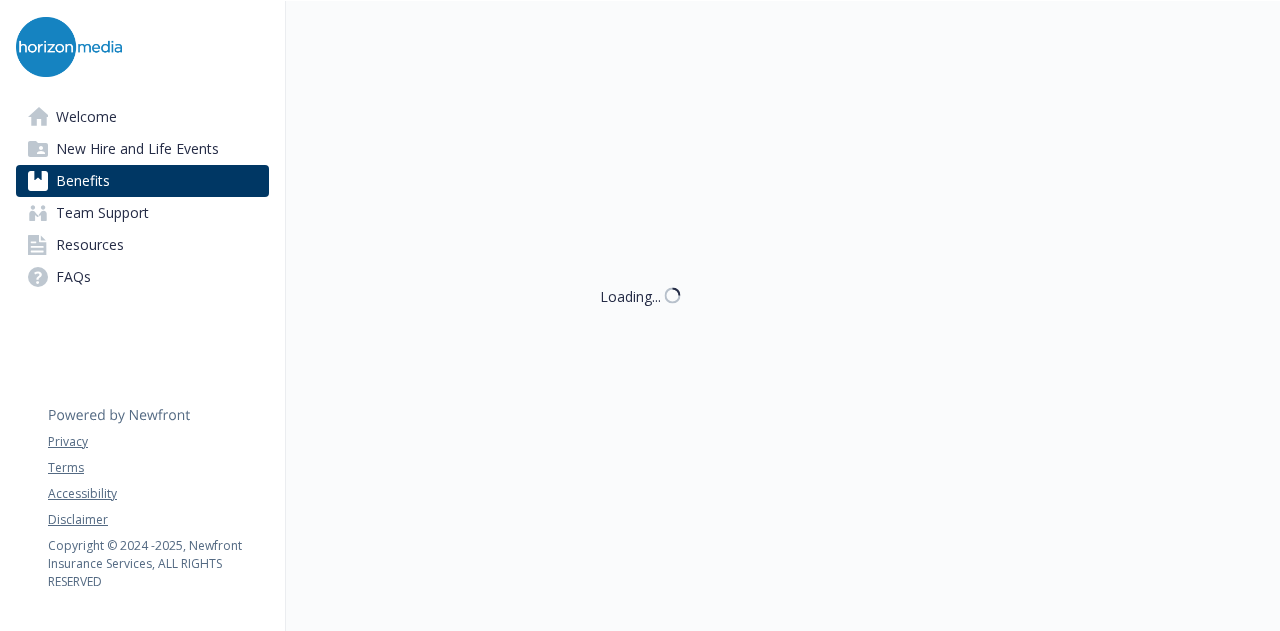 scroll, scrollTop: 4200, scrollLeft: 0, axis: vertical 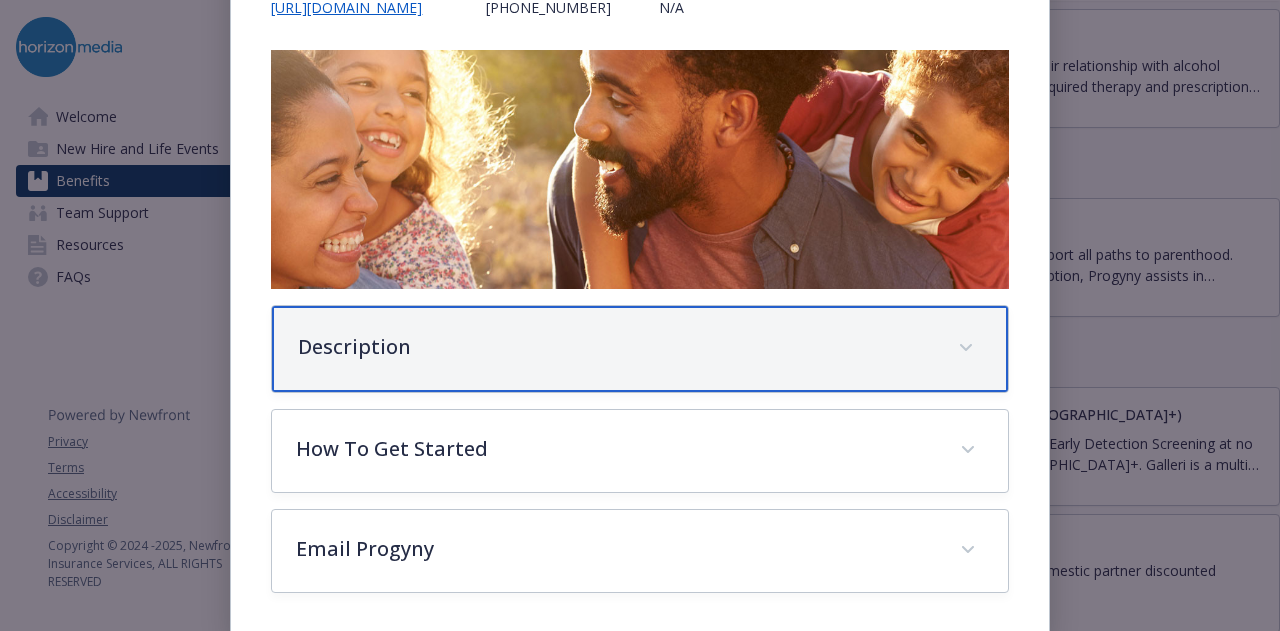 click on "Description" at bounding box center (639, 349) 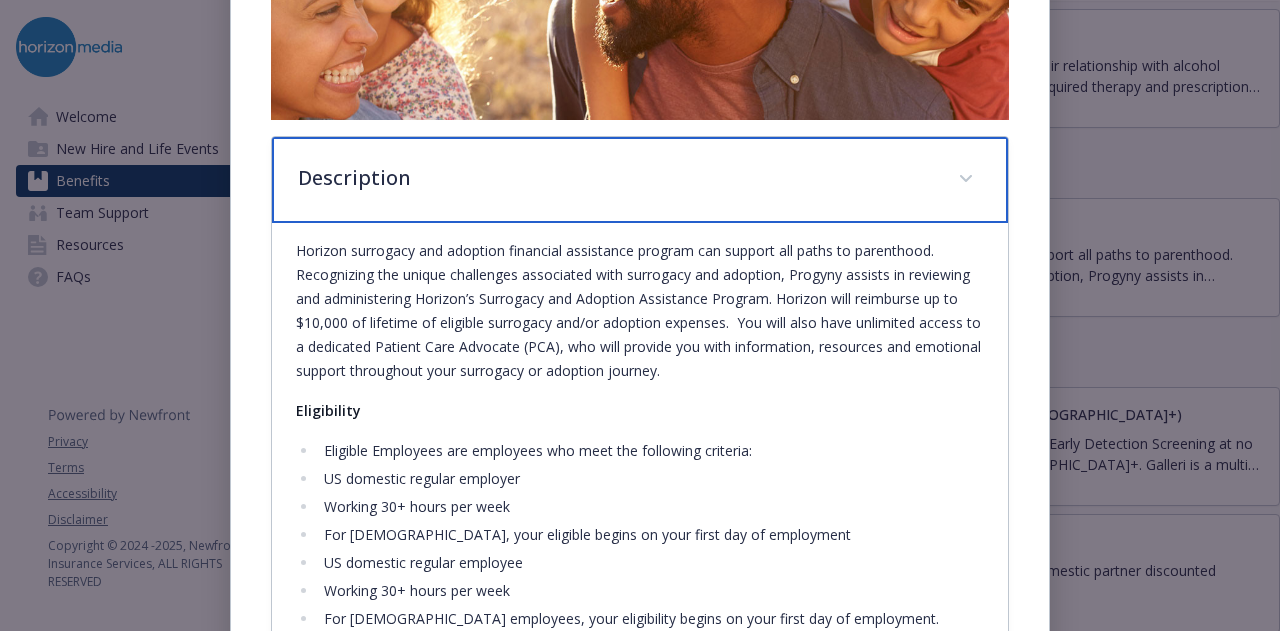 scroll, scrollTop: 455, scrollLeft: 0, axis: vertical 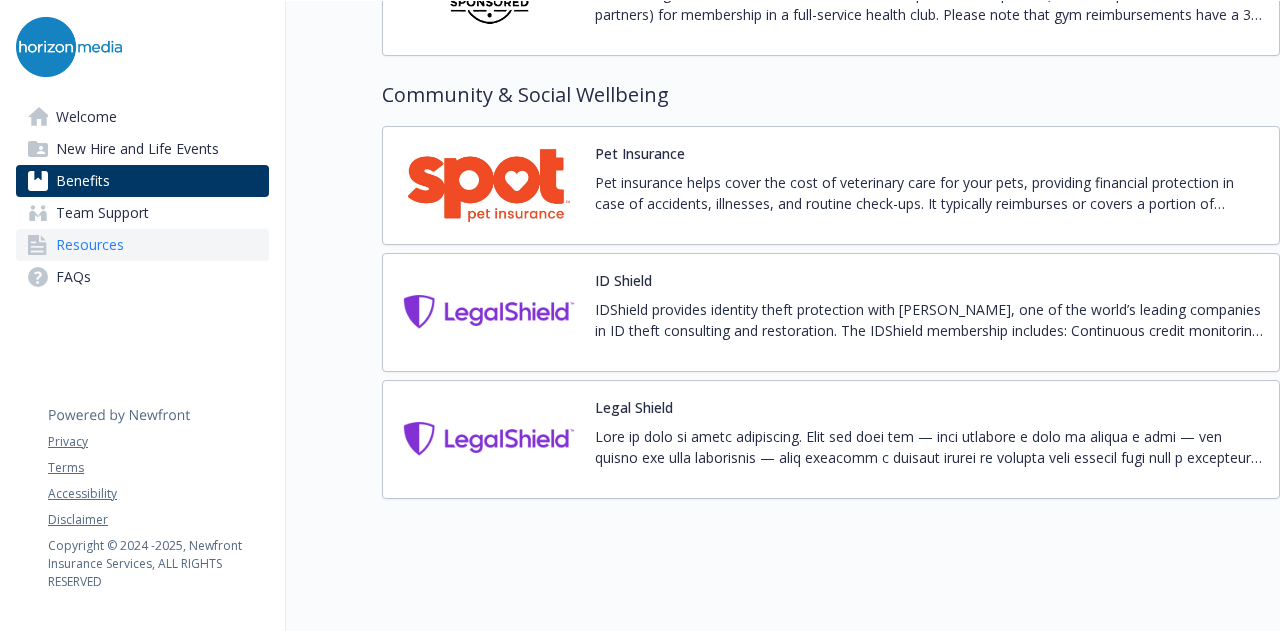 click on "Resources" at bounding box center [142, 245] 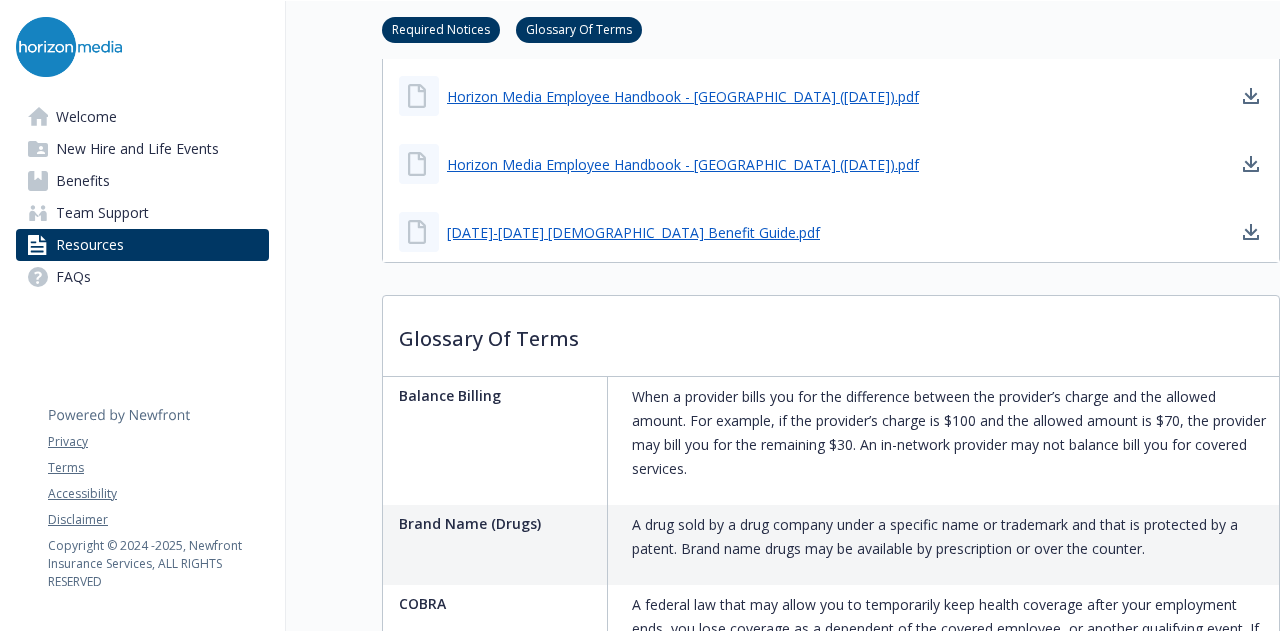 scroll, scrollTop: 1490, scrollLeft: 0, axis: vertical 